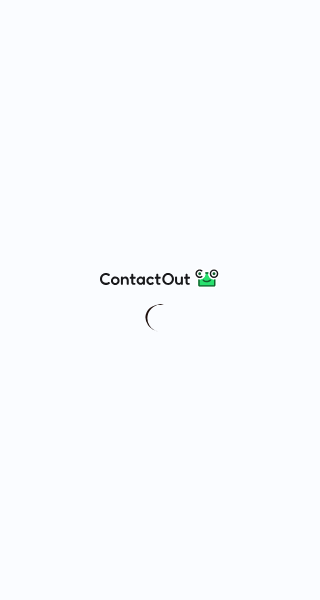 scroll, scrollTop: 0, scrollLeft: 0, axis: both 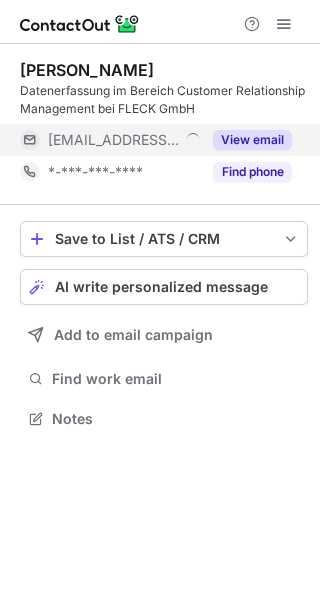 click on "View email" at bounding box center (252, 140) 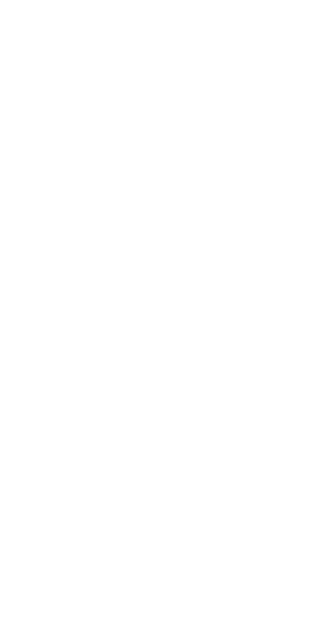 scroll, scrollTop: 0, scrollLeft: 0, axis: both 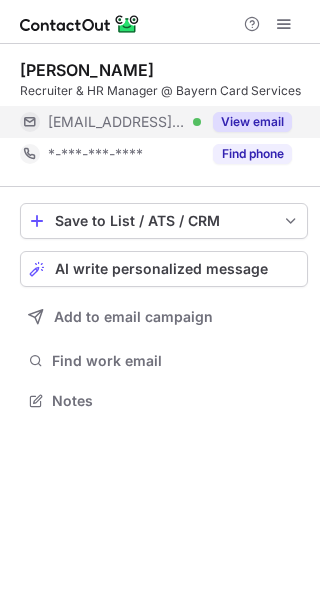 click on "View email" at bounding box center [252, 122] 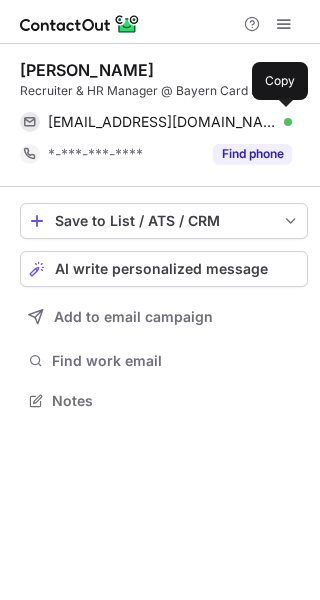 click on "abergmann@certivity.io Verified" at bounding box center [170, 122] 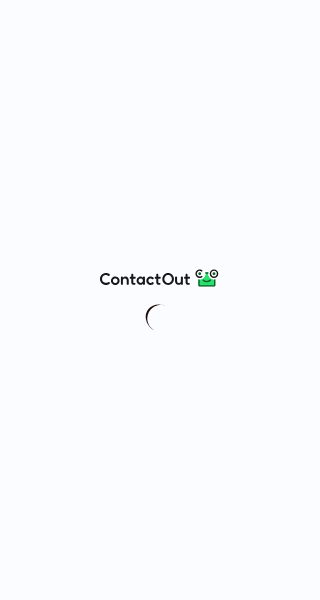 scroll, scrollTop: 0, scrollLeft: 0, axis: both 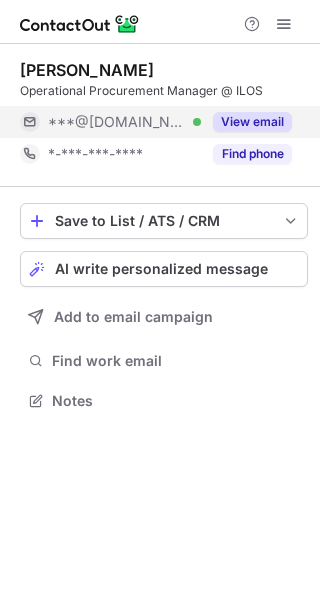 click on "View email" at bounding box center (252, 122) 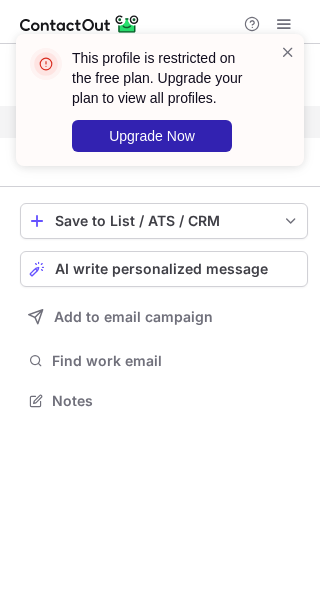 click on "This profile is restricted on the free plan. Upgrade your plan to view all profiles. Upgrade Now" at bounding box center (160, 108) 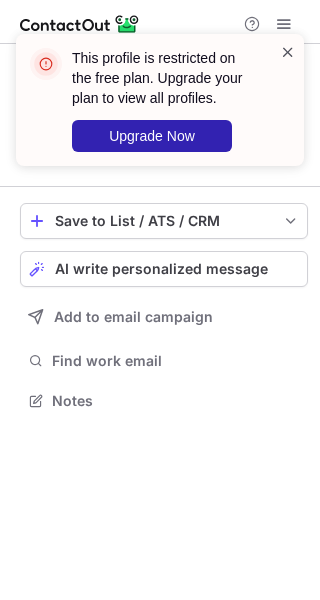 click at bounding box center [288, 52] 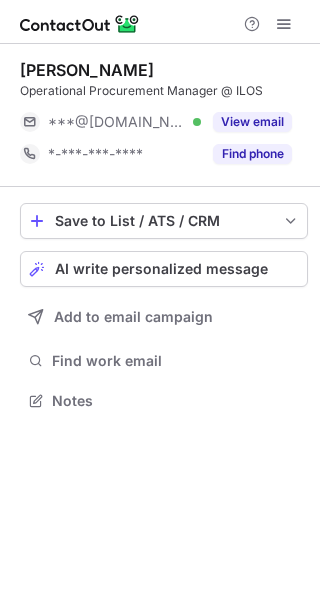 click on "This profile is restricted on the free plan. Upgrade your plan to view all profiles. Upgrade Now" at bounding box center [160, 108] 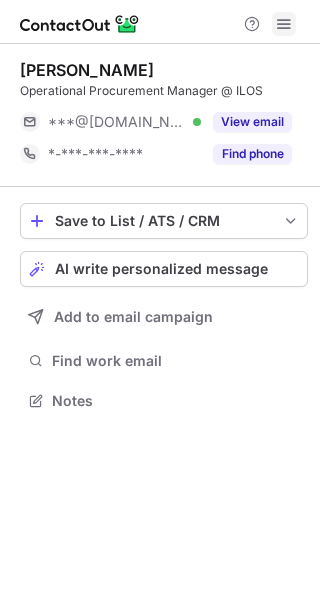click at bounding box center (284, 24) 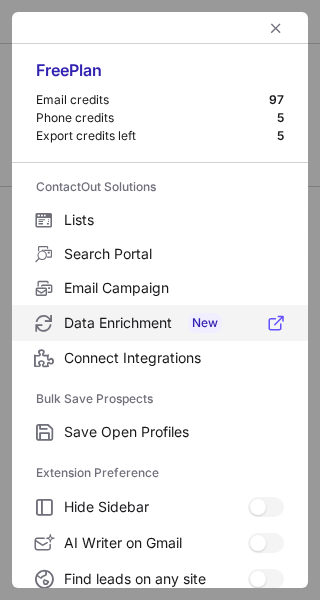 scroll, scrollTop: 306, scrollLeft: 0, axis: vertical 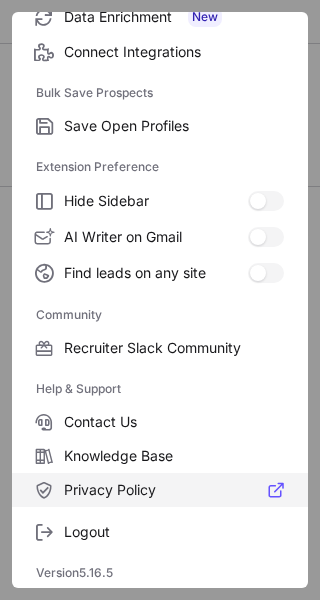 click on "Privacy Policy" at bounding box center (174, 490) 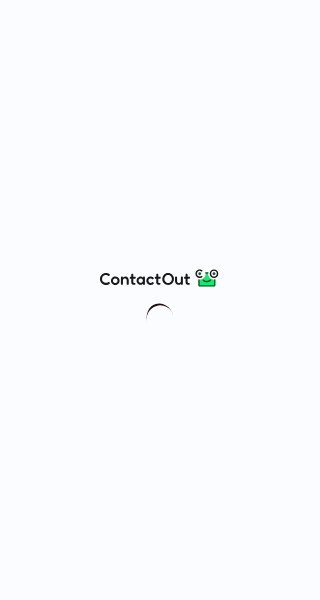 scroll, scrollTop: 0, scrollLeft: 0, axis: both 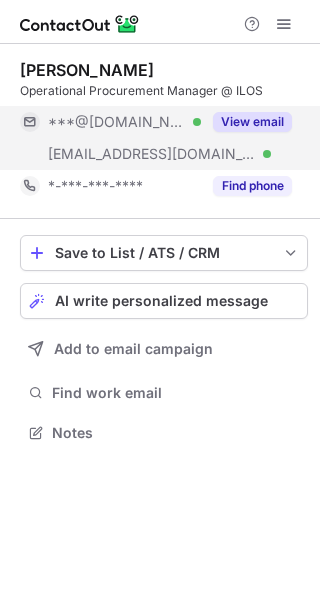 click on "View email" at bounding box center [252, 122] 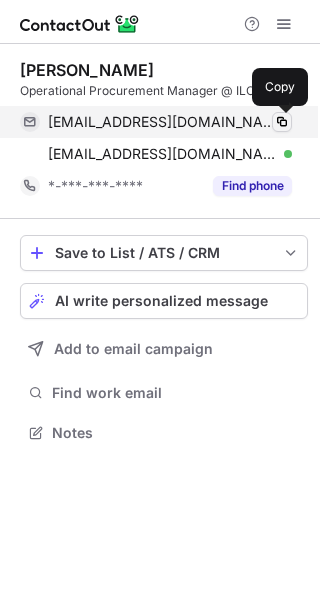 click at bounding box center [282, 122] 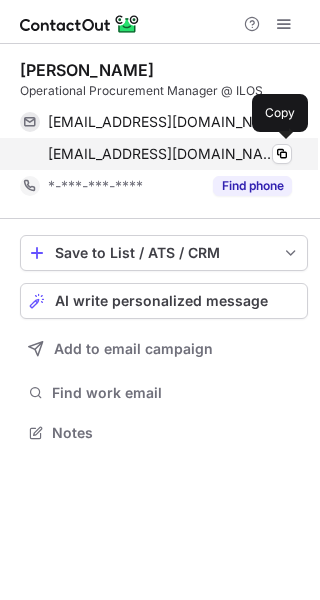 click on "bouraoui@ilos-energy.com Verified Copy" at bounding box center (156, 154) 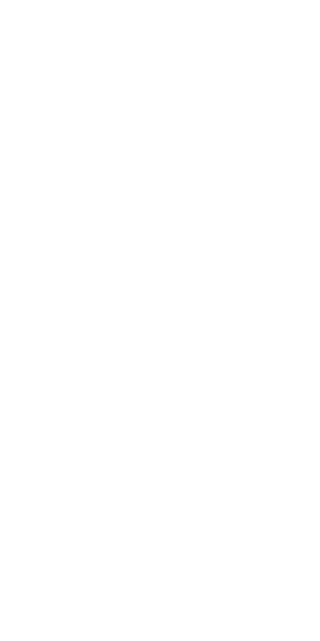 scroll, scrollTop: 0, scrollLeft: 0, axis: both 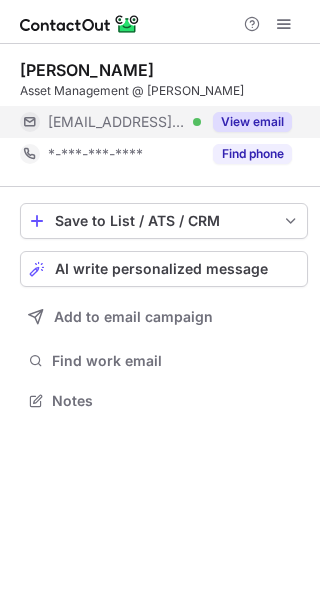 click on "View email" at bounding box center [252, 122] 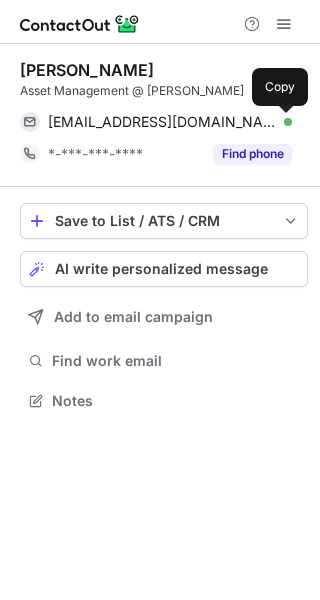 click at bounding box center (282, 122) 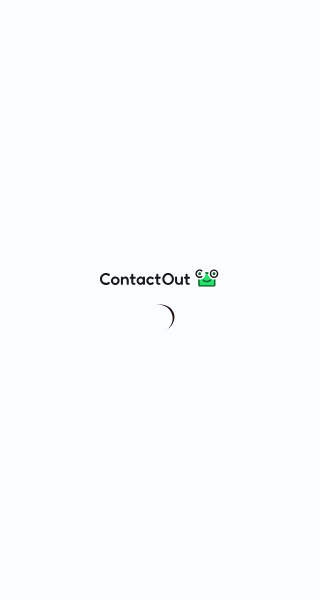 scroll, scrollTop: 0, scrollLeft: 0, axis: both 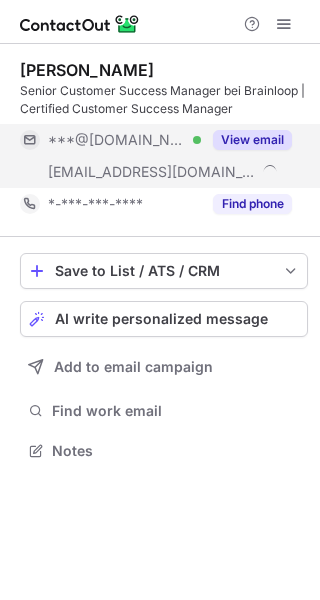 click on "View email" at bounding box center [252, 140] 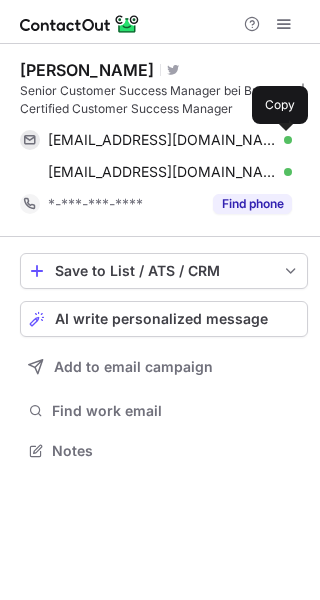 click at bounding box center (282, 140) 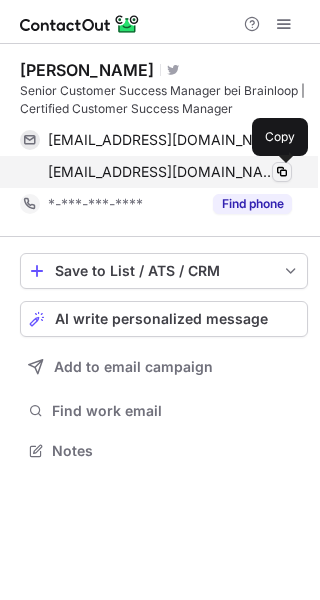 click at bounding box center [282, 172] 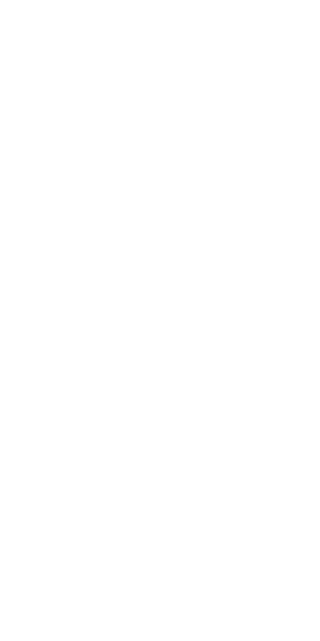scroll, scrollTop: 0, scrollLeft: 0, axis: both 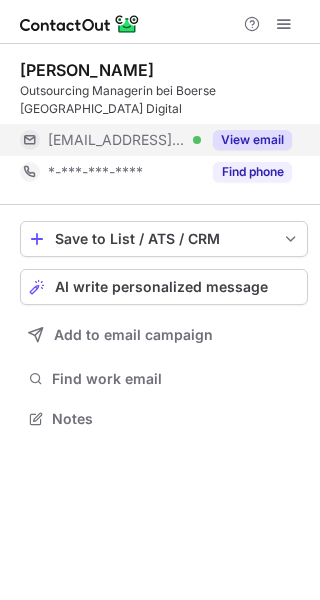 click on "View email" at bounding box center (252, 140) 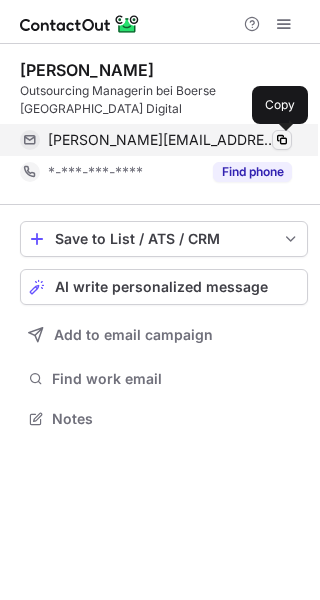 click at bounding box center (282, 140) 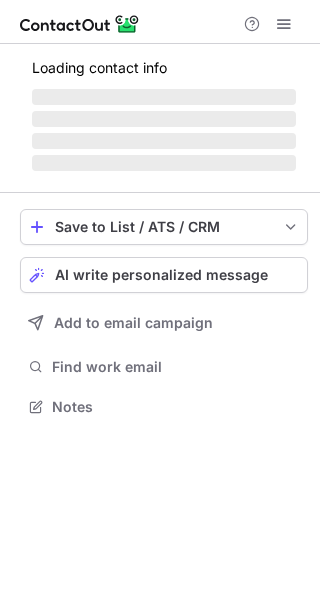 scroll, scrollTop: 0, scrollLeft: 0, axis: both 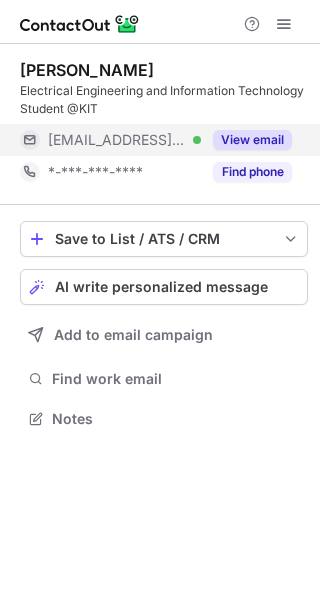 click on "View email" at bounding box center (252, 140) 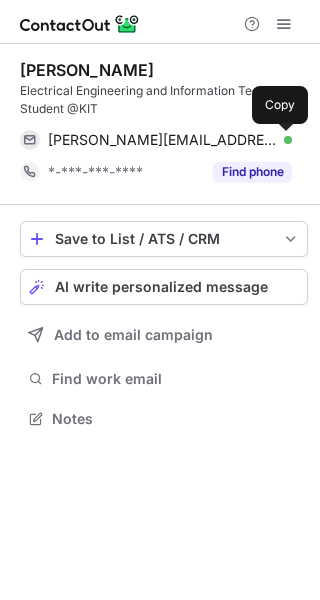 click at bounding box center [282, 140] 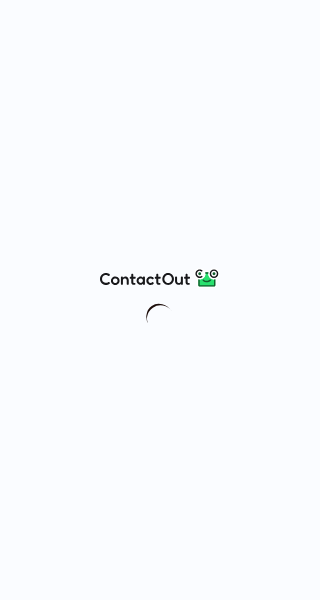 scroll, scrollTop: 0, scrollLeft: 0, axis: both 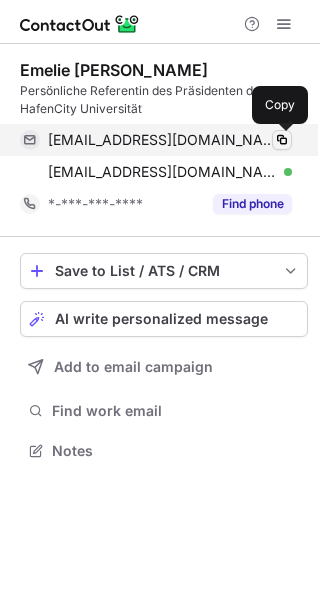 click at bounding box center [282, 140] 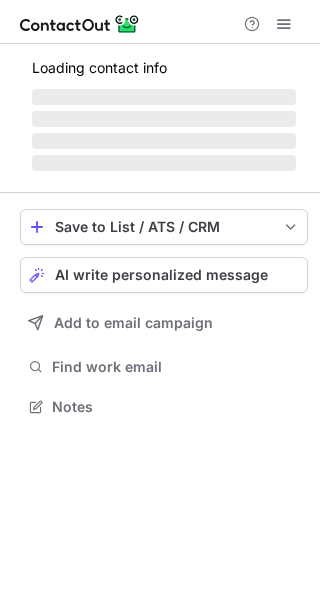 scroll, scrollTop: 0, scrollLeft: 0, axis: both 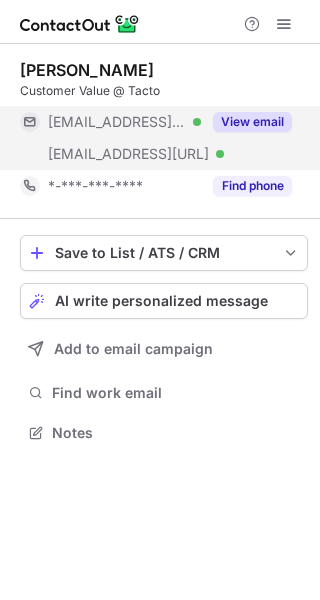 click on "View email" at bounding box center [252, 122] 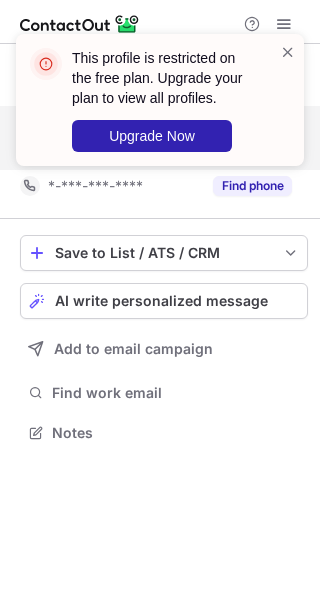 click on "This profile is restricted on the free plan. Upgrade your plan to view all profiles. Upgrade Now" at bounding box center (160, 108) 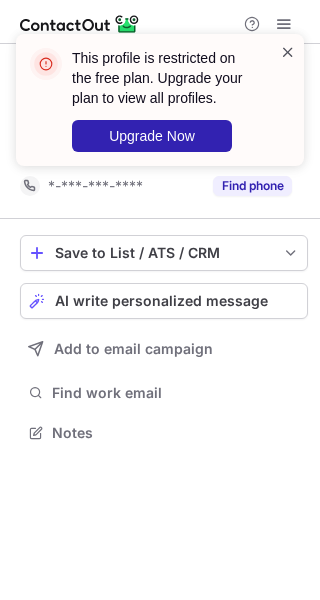 click at bounding box center (288, 52) 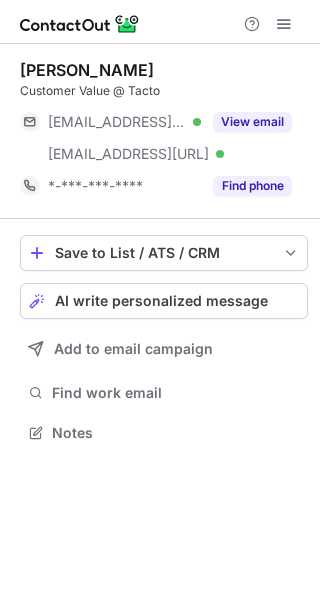 click on "This profile is restricted on the free plan. Upgrade your plan to view all profiles. Upgrade Now" at bounding box center [160, 34] 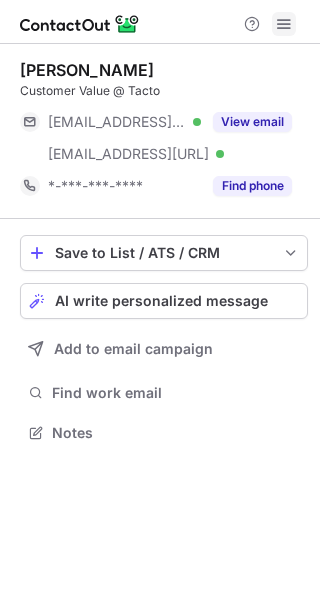 click at bounding box center (284, 24) 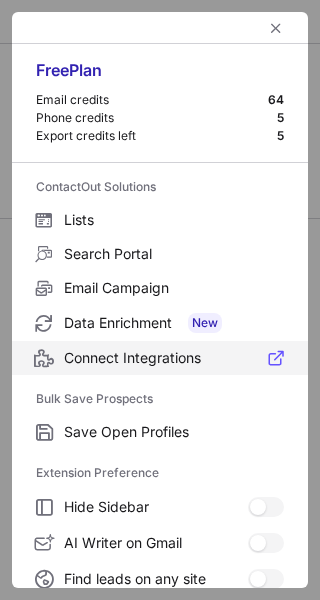 scroll, scrollTop: 232, scrollLeft: 0, axis: vertical 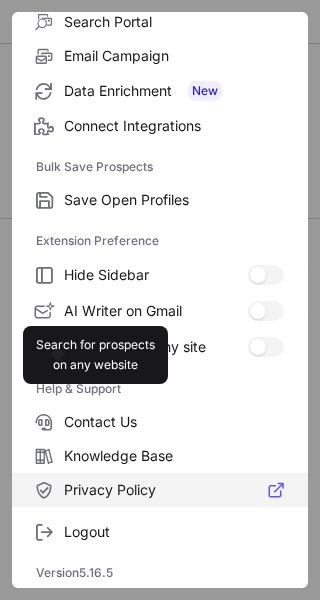 click on "Privacy Policy" at bounding box center (174, 490) 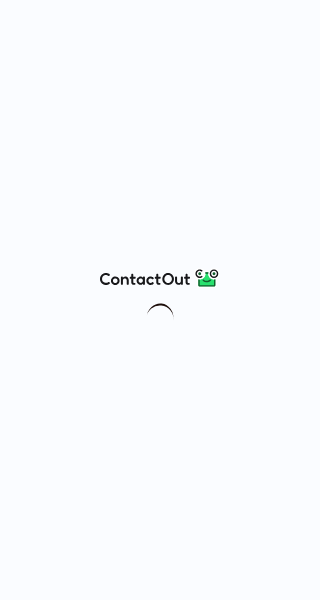 scroll, scrollTop: 0, scrollLeft: 0, axis: both 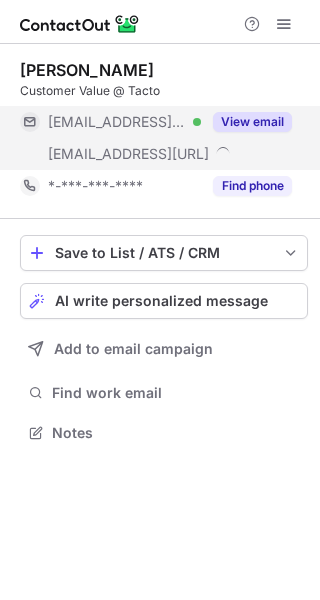 click on "View email" at bounding box center (252, 122) 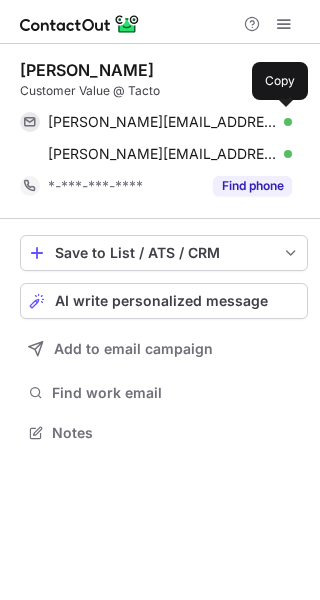 click on "[PERSON_NAME][EMAIL_ADDRESS][PERSON_NAME][DOMAIN_NAME] Verified" at bounding box center [170, 122] 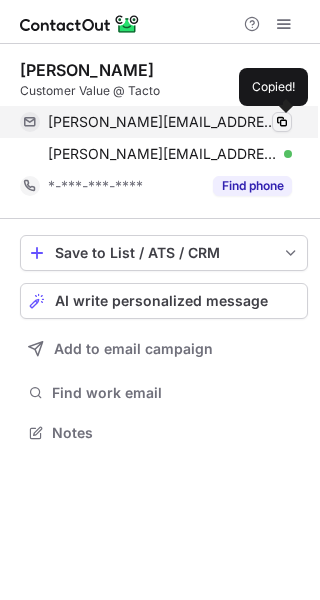 click at bounding box center (282, 122) 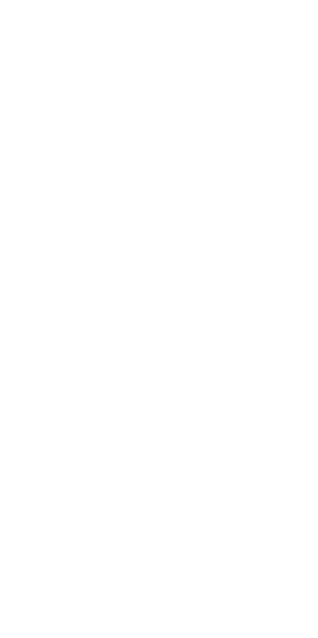 scroll, scrollTop: 0, scrollLeft: 0, axis: both 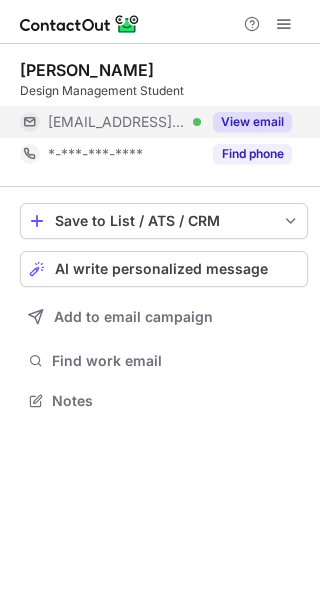 click on "View email" at bounding box center [252, 122] 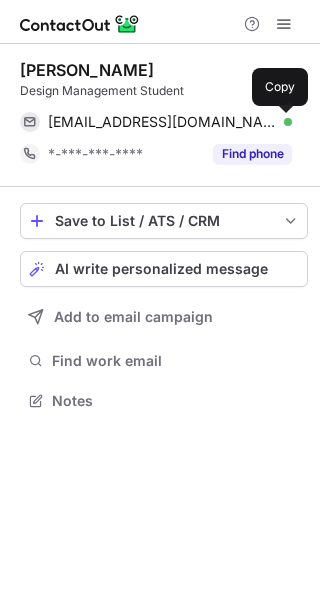 click at bounding box center (282, 122) 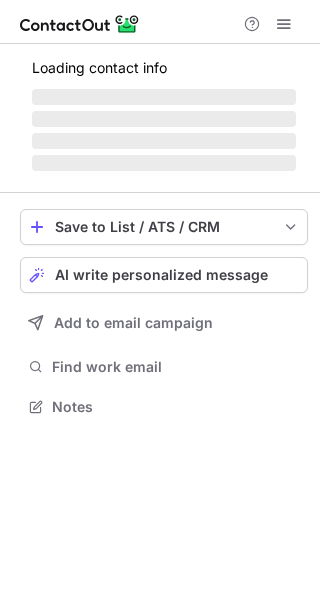 scroll, scrollTop: 0, scrollLeft: 0, axis: both 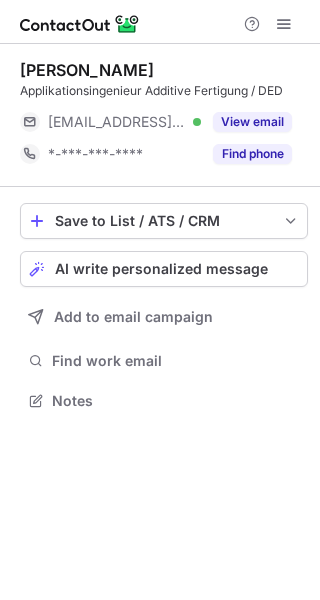 click on "View email" at bounding box center [252, 122] 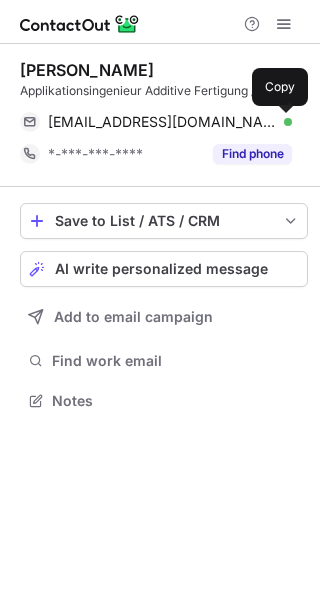 click at bounding box center (282, 122) 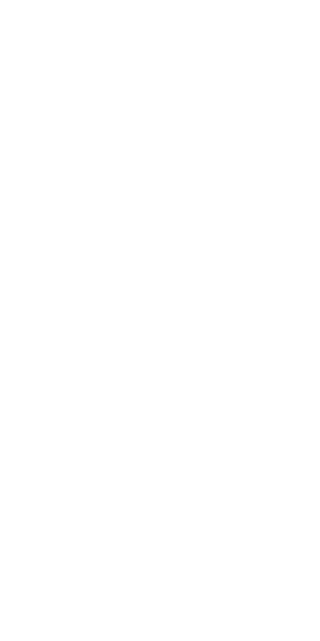 scroll, scrollTop: 0, scrollLeft: 0, axis: both 